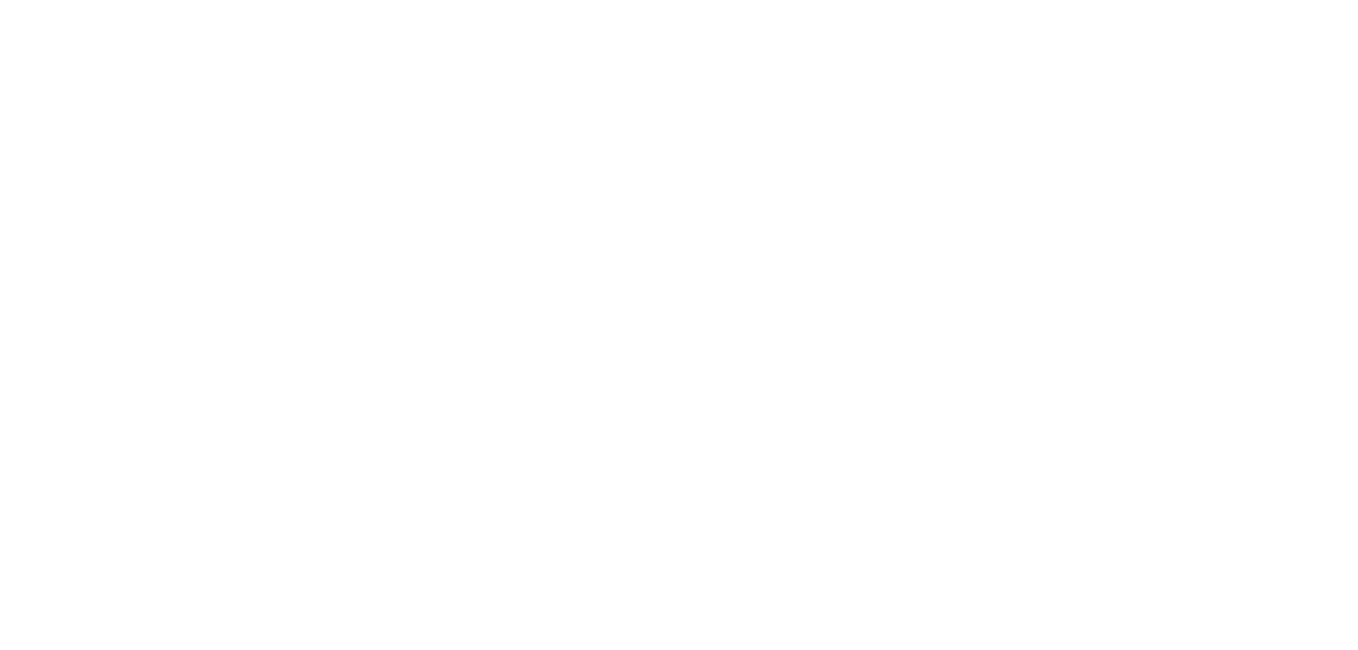 scroll, scrollTop: 0, scrollLeft: 0, axis: both 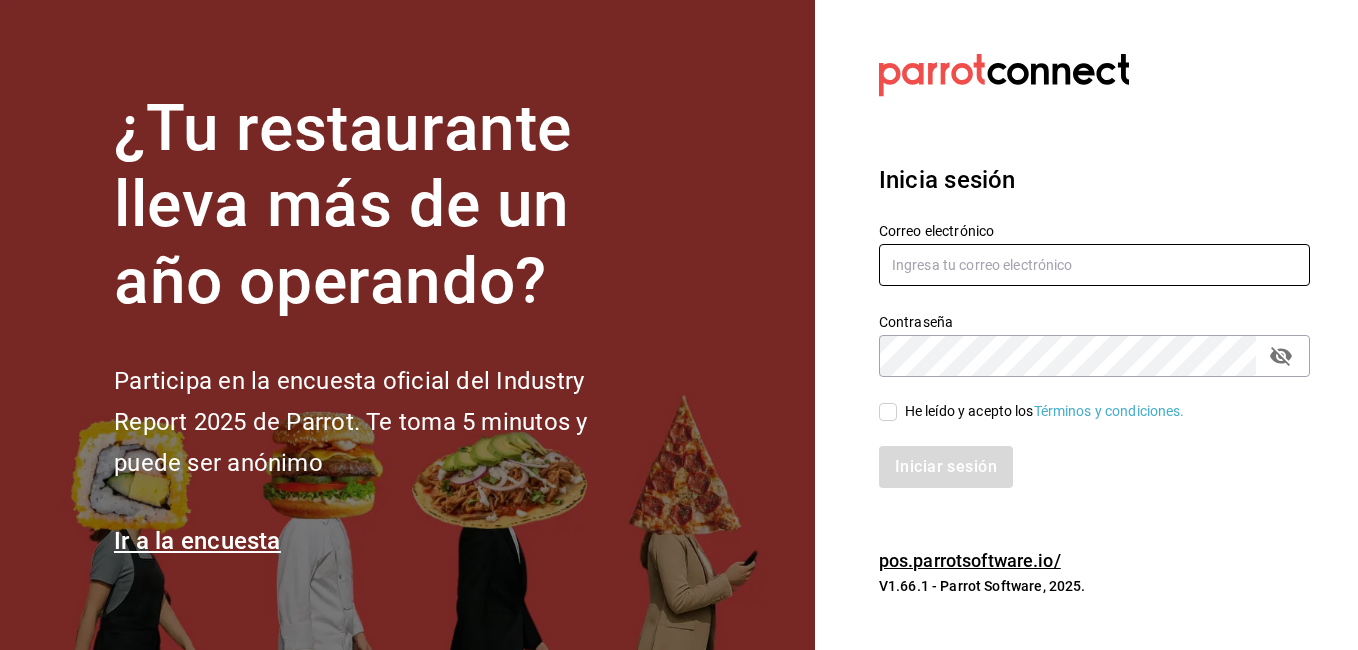 type on "sergio.villalobos@costeno.com" 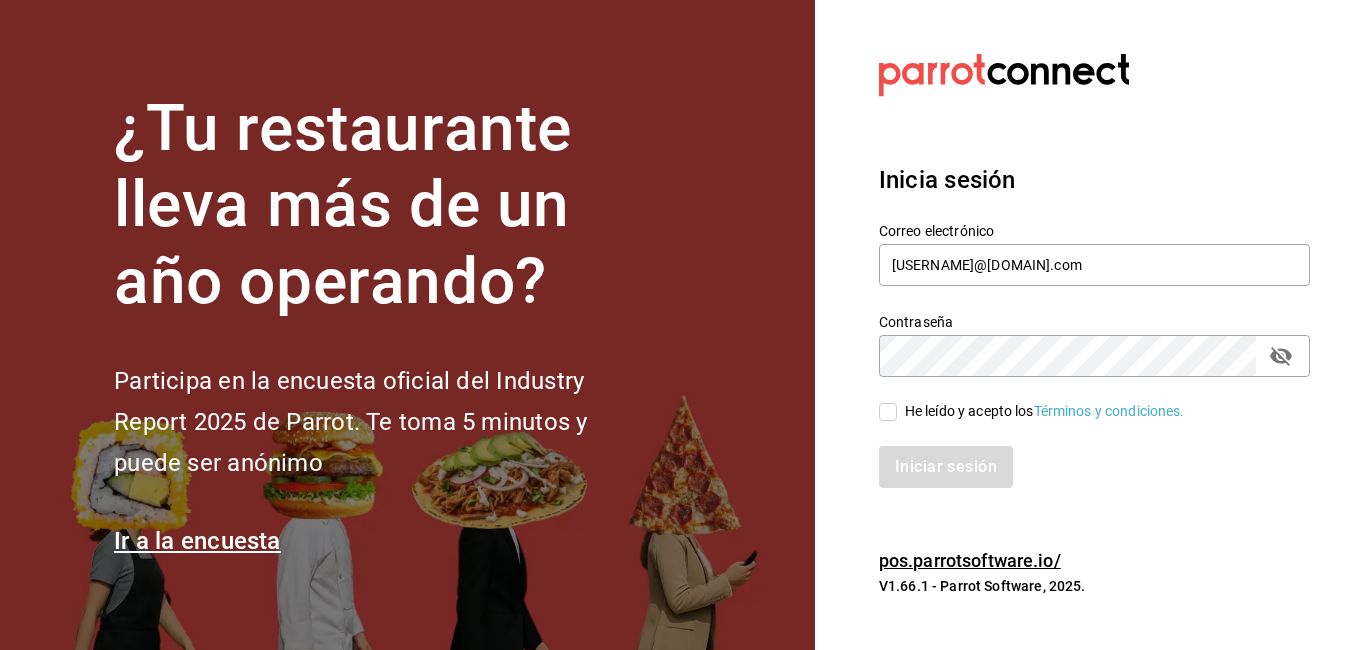 click on "He leído y acepto los  Términos y condiciones." at bounding box center (888, 412) 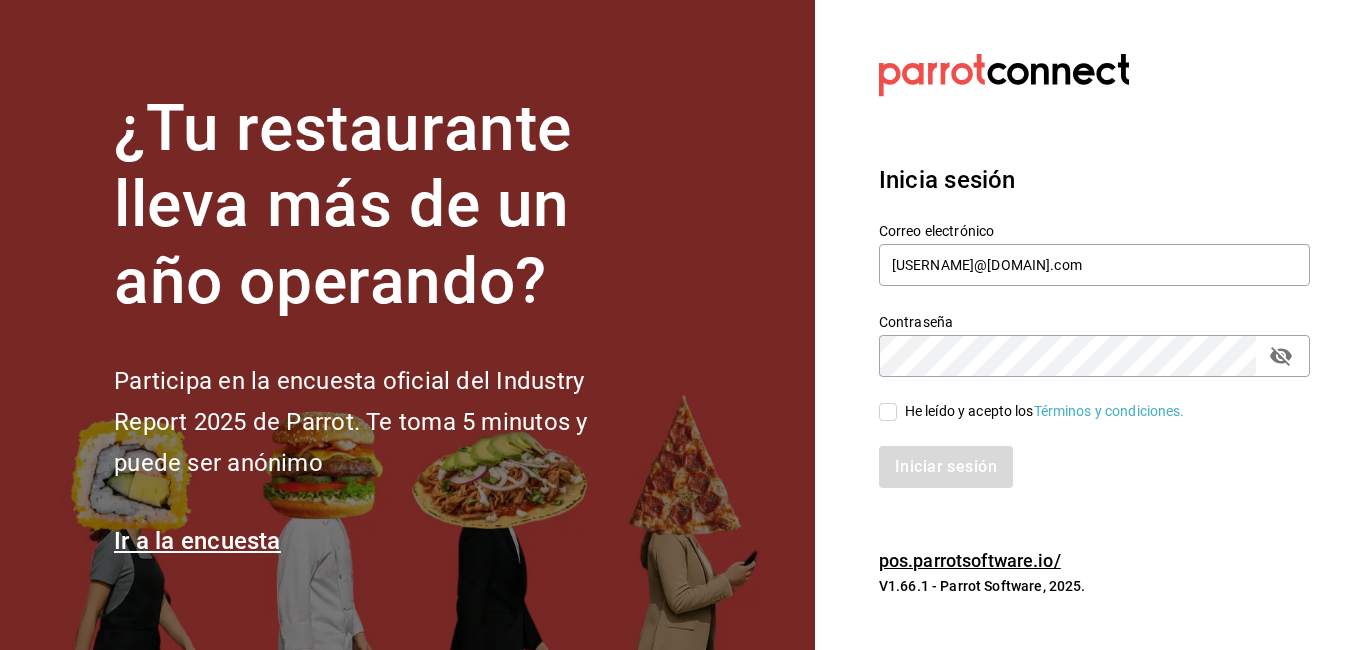 checkbox on "true" 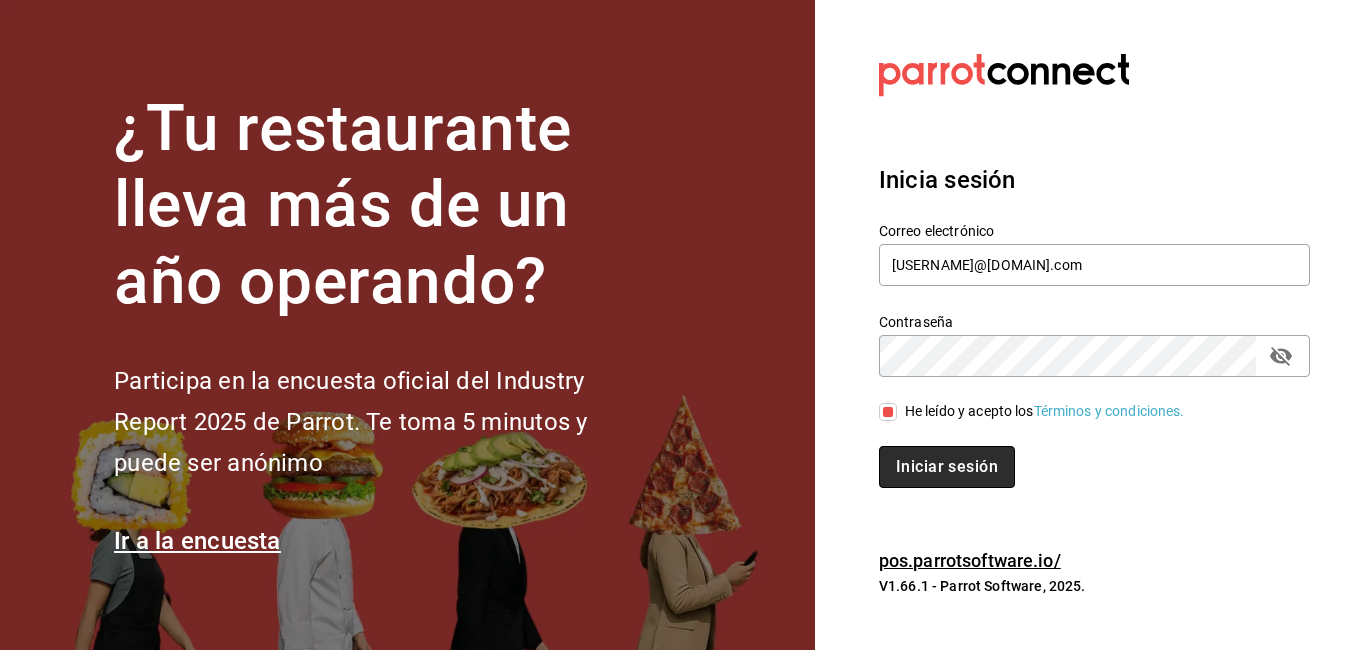 click on "Iniciar sesión" at bounding box center [947, 467] 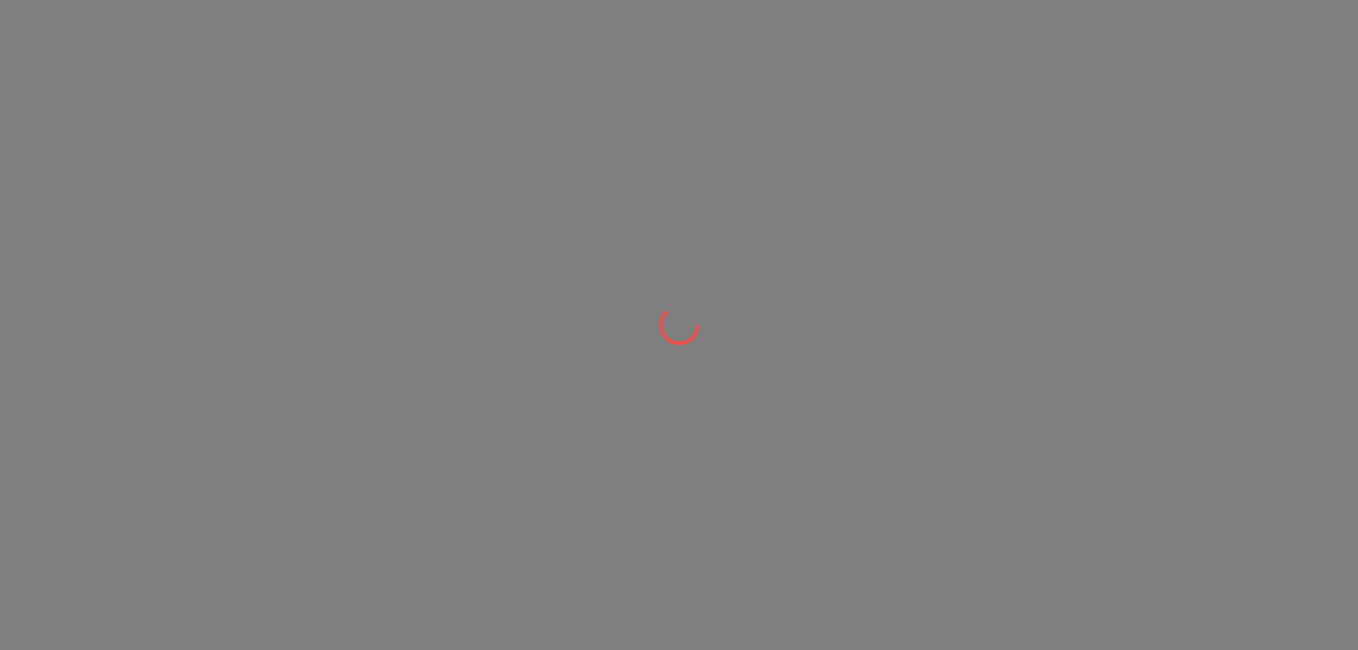 scroll, scrollTop: 0, scrollLeft: 0, axis: both 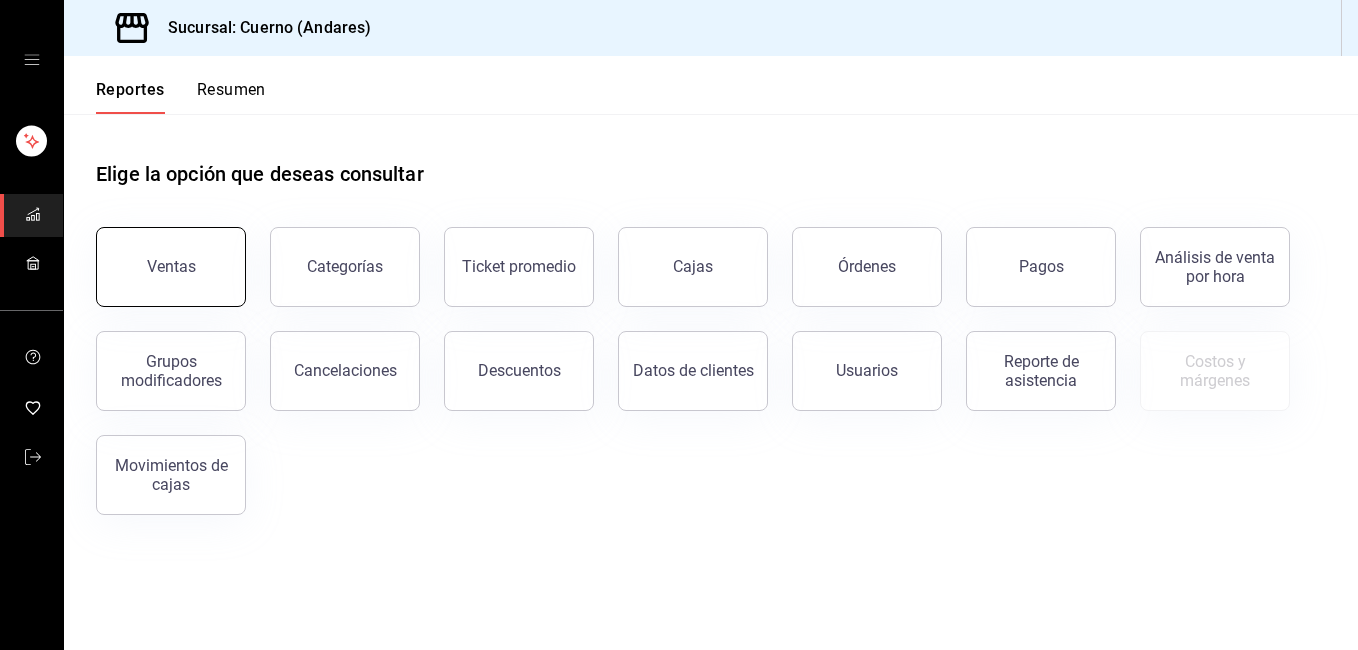 click on "Ventas" at bounding box center [171, 267] 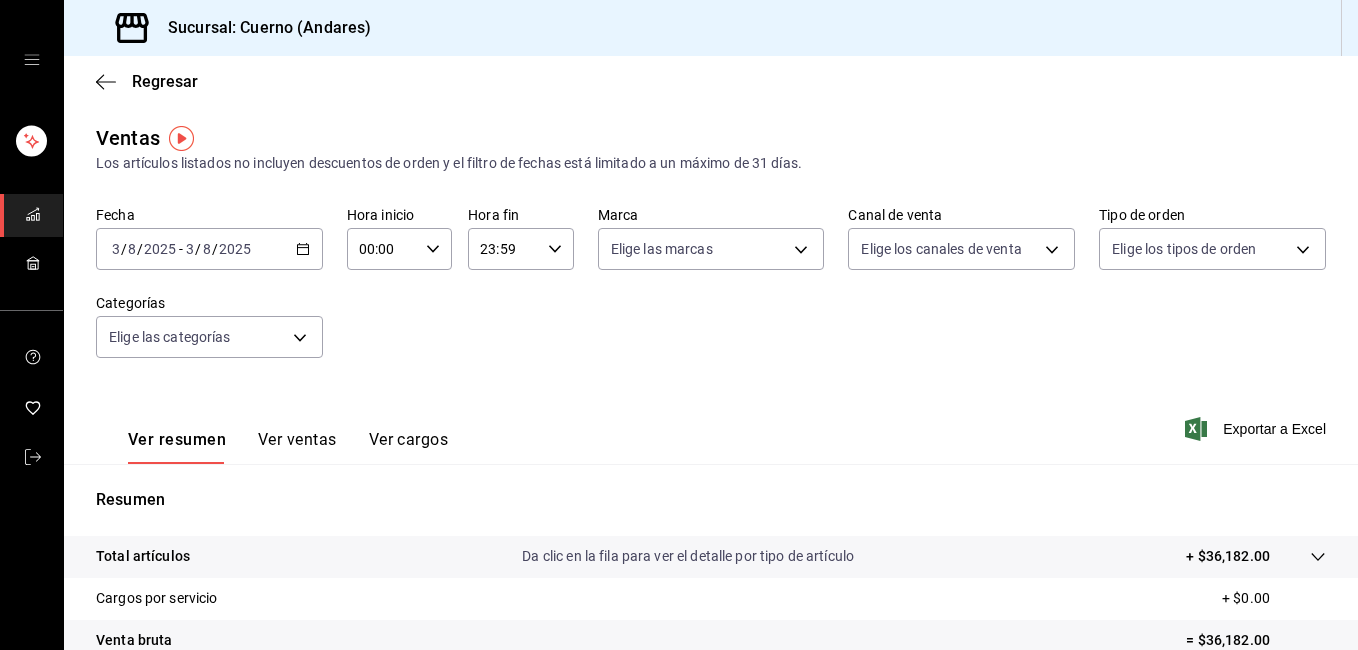 click 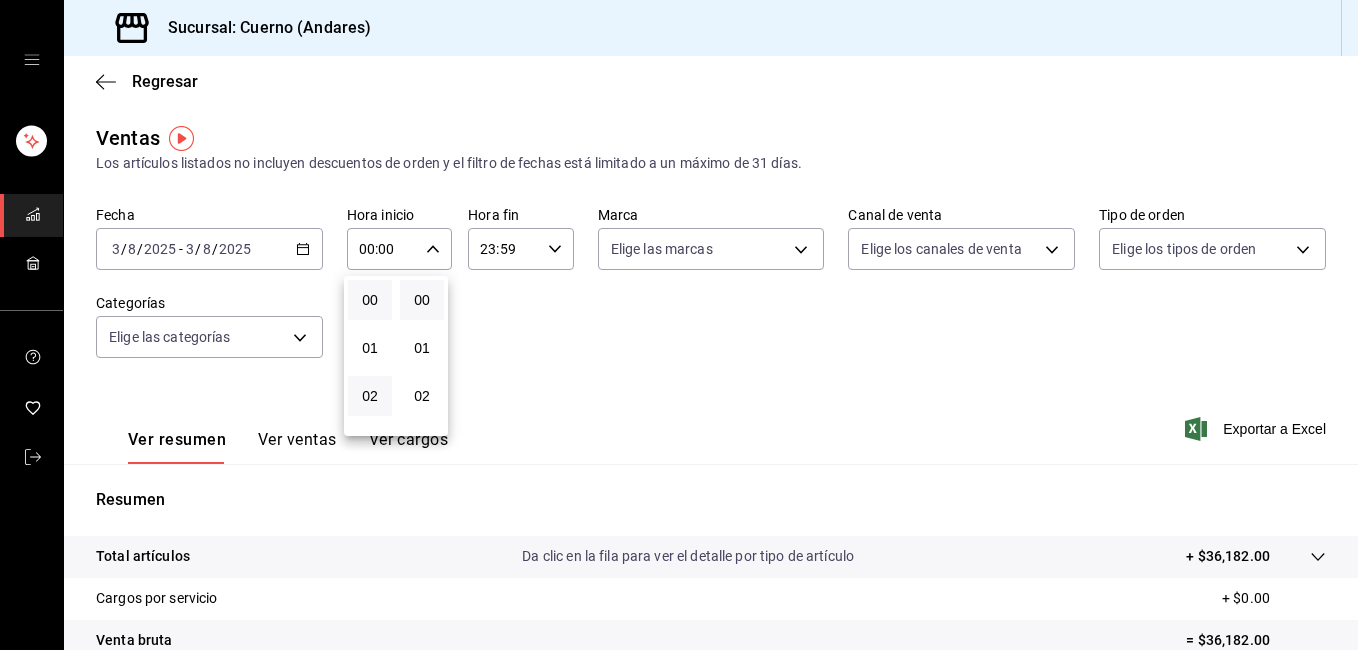 click on "02" at bounding box center (370, 396) 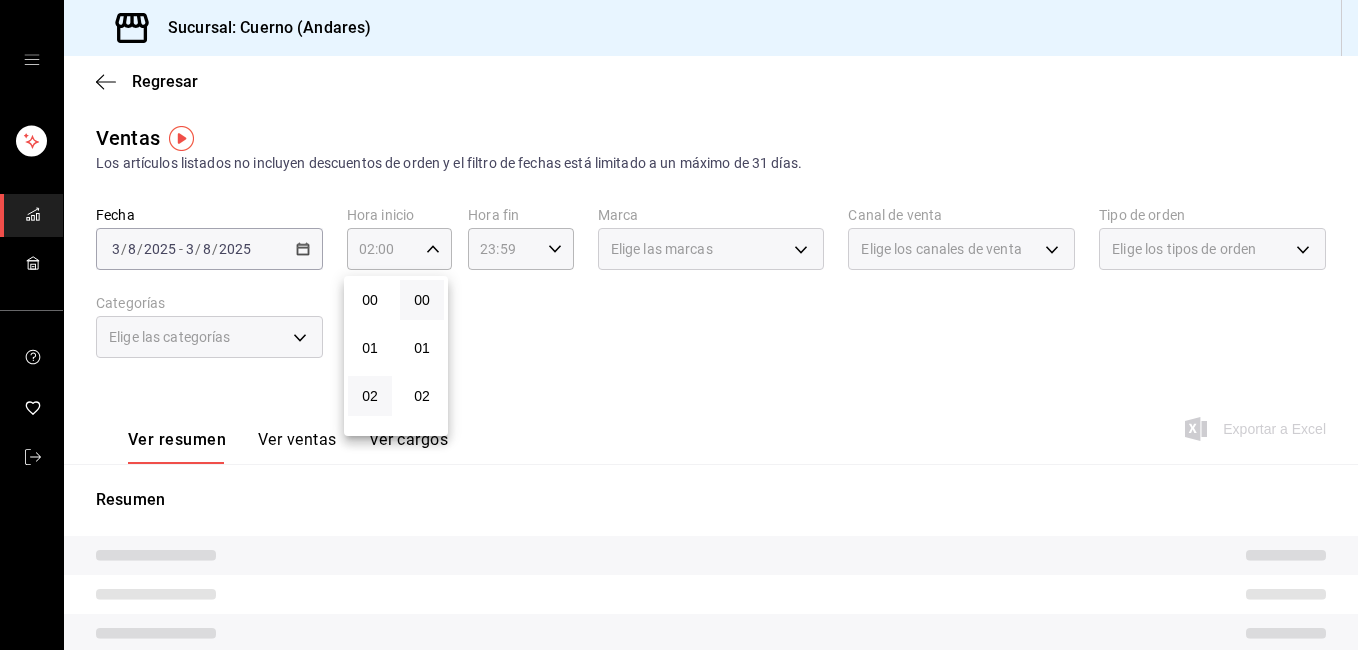 type 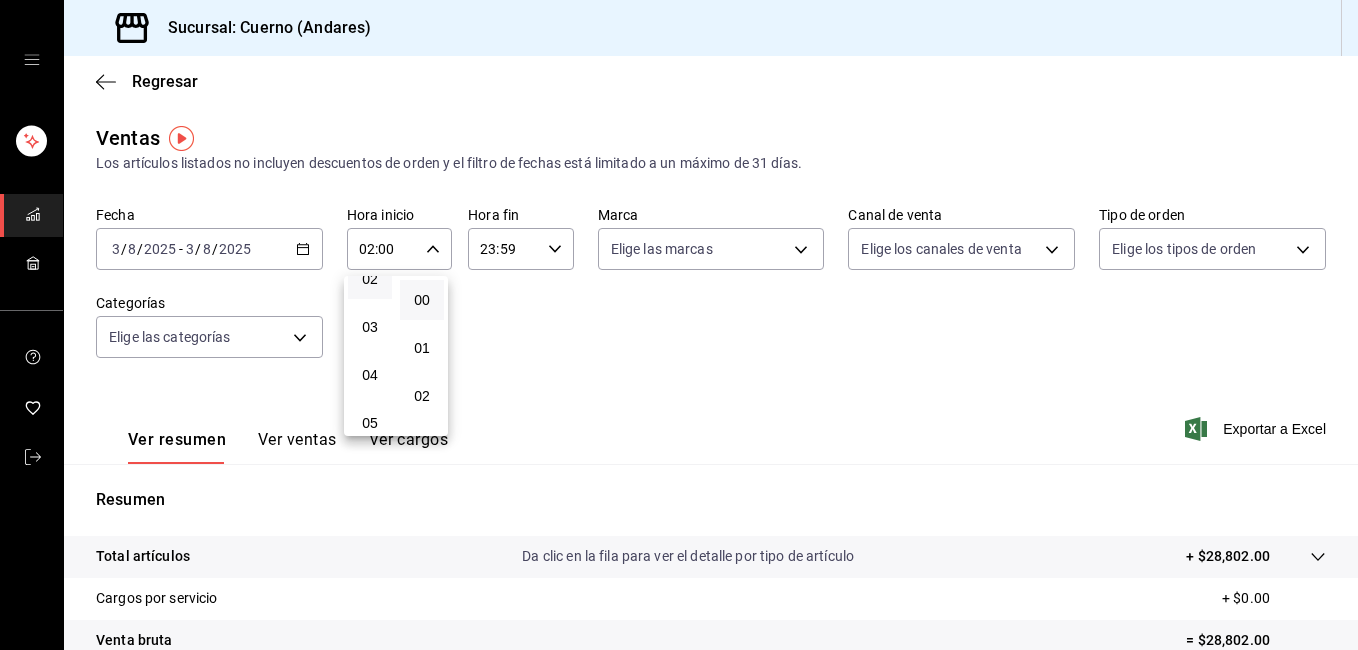 scroll, scrollTop: 120, scrollLeft: 0, axis: vertical 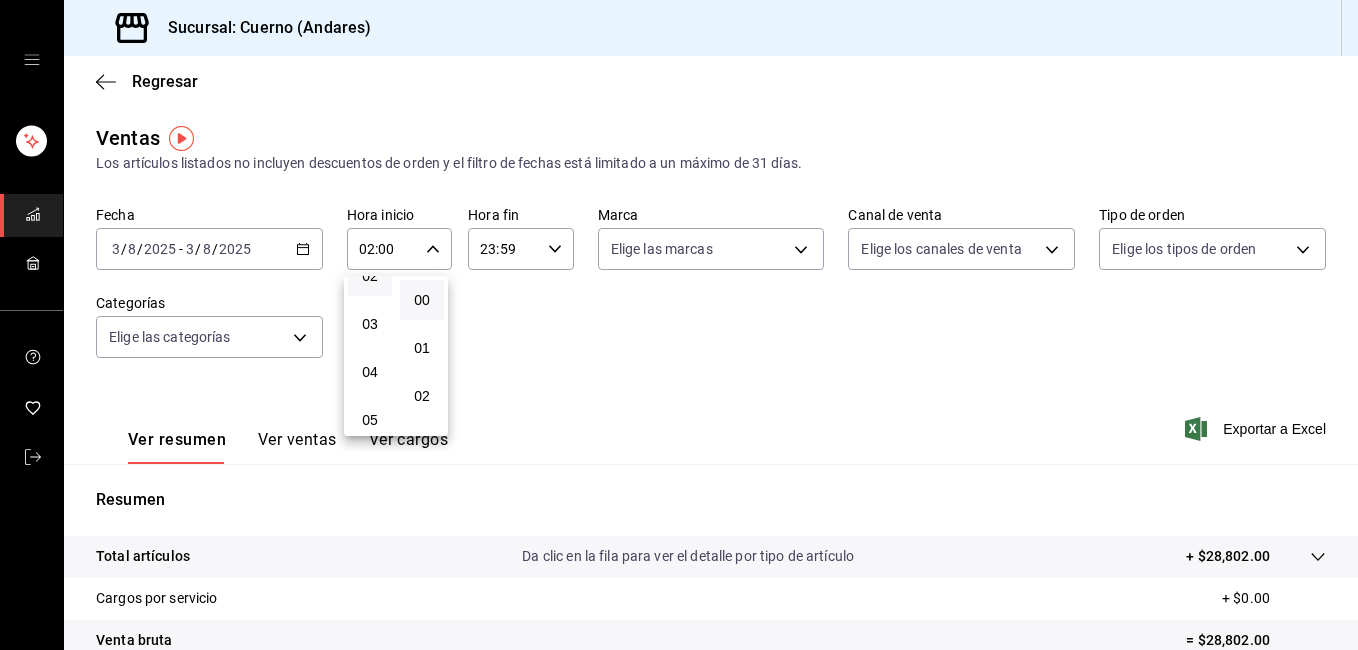 click on "05" at bounding box center (370, 420) 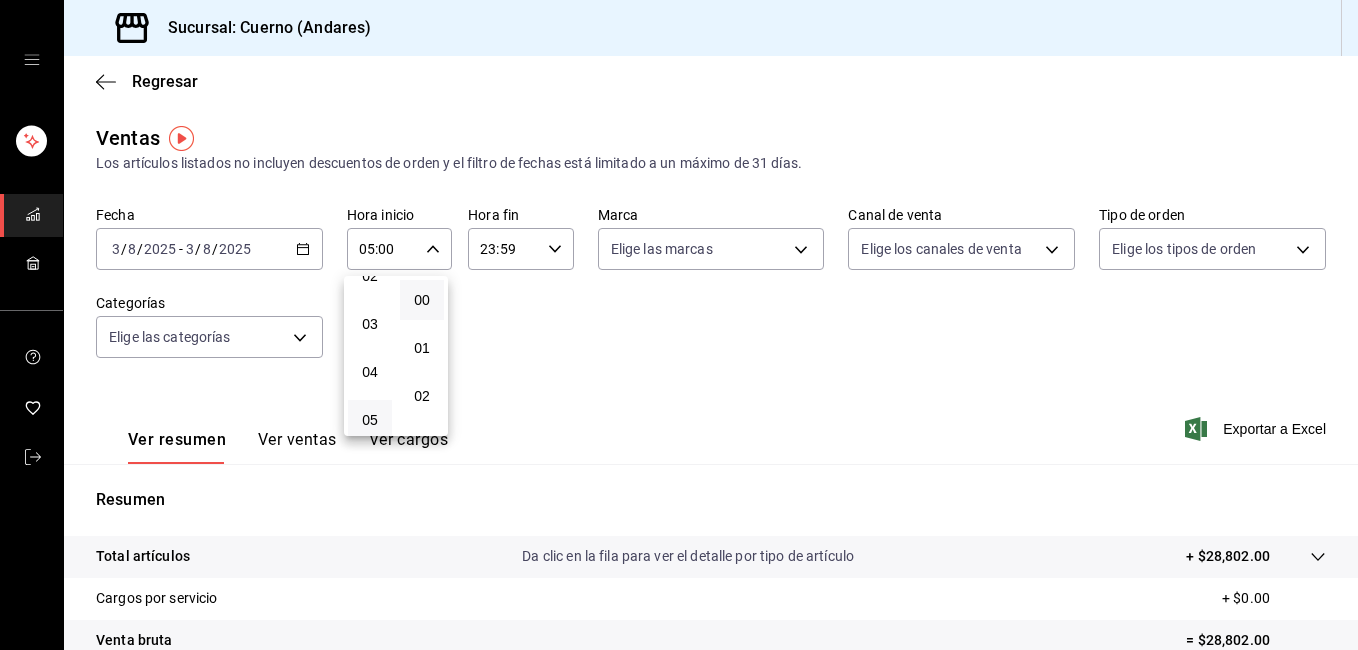 click at bounding box center (679, 325) 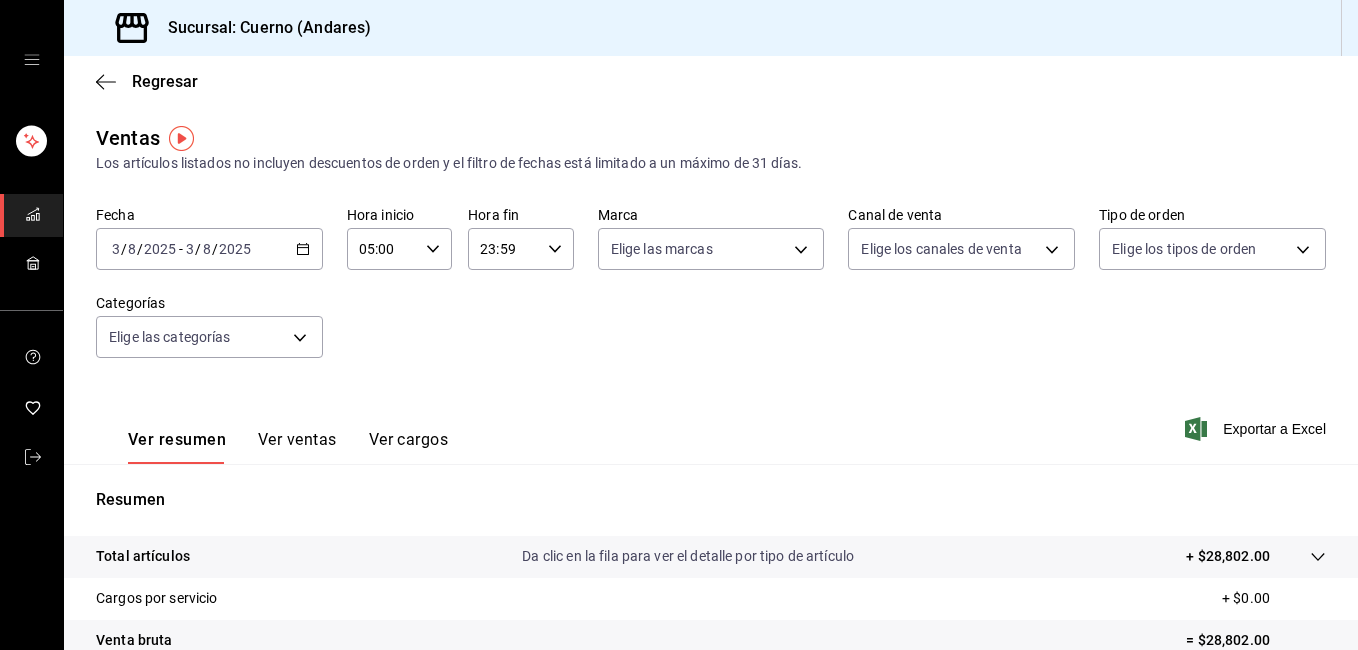 click 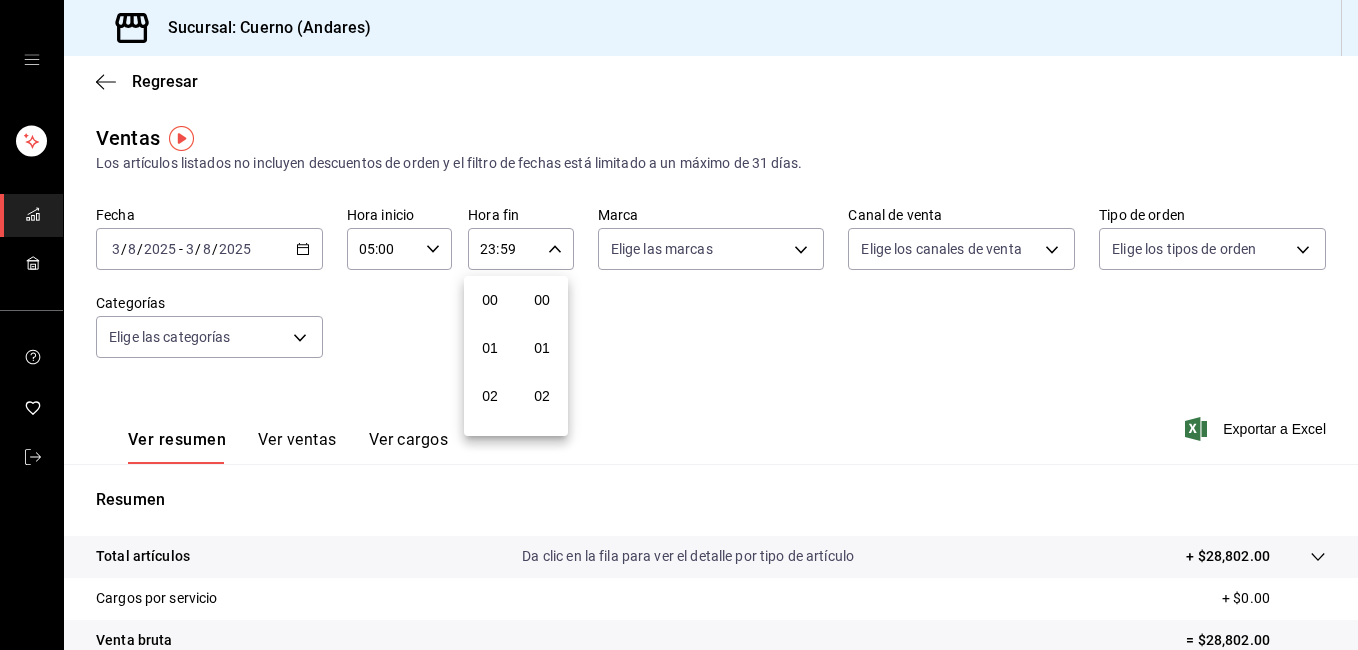 scroll, scrollTop: 992, scrollLeft: 0, axis: vertical 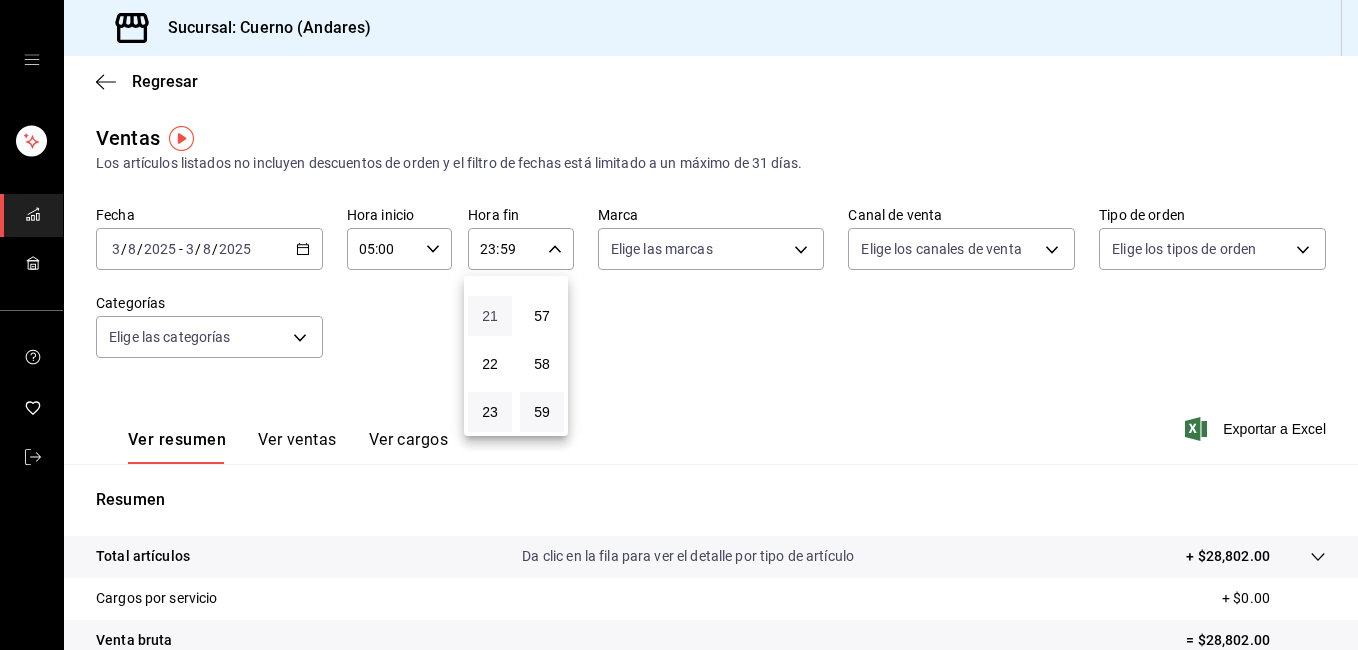 click on "21" at bounding box center (490, 316) 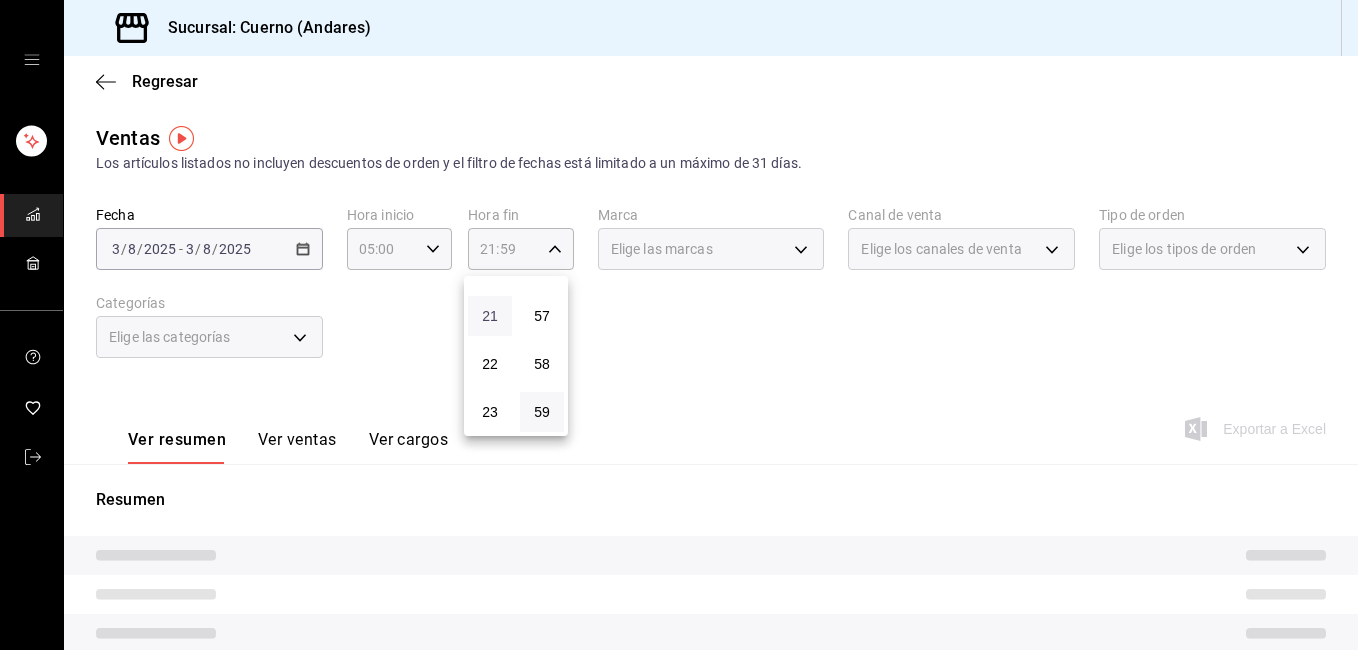 type 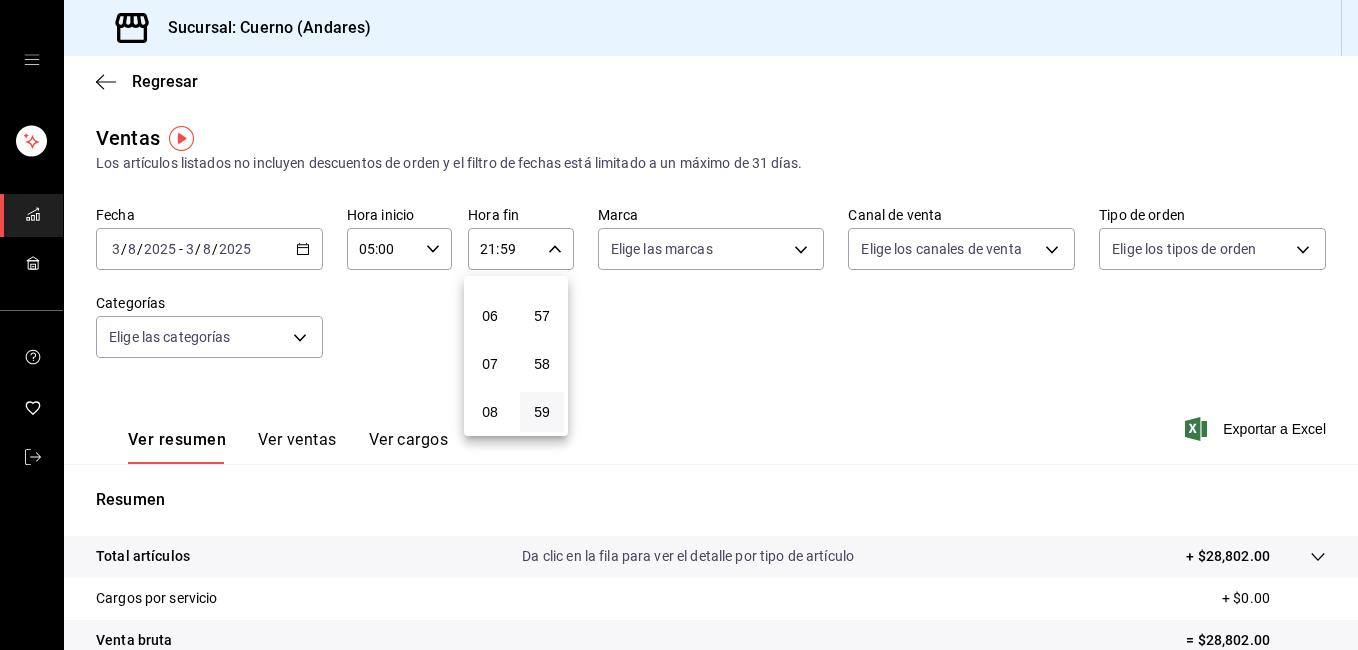 scroll, scrollTop: 232, scrollLeft: 0, axis: vertical 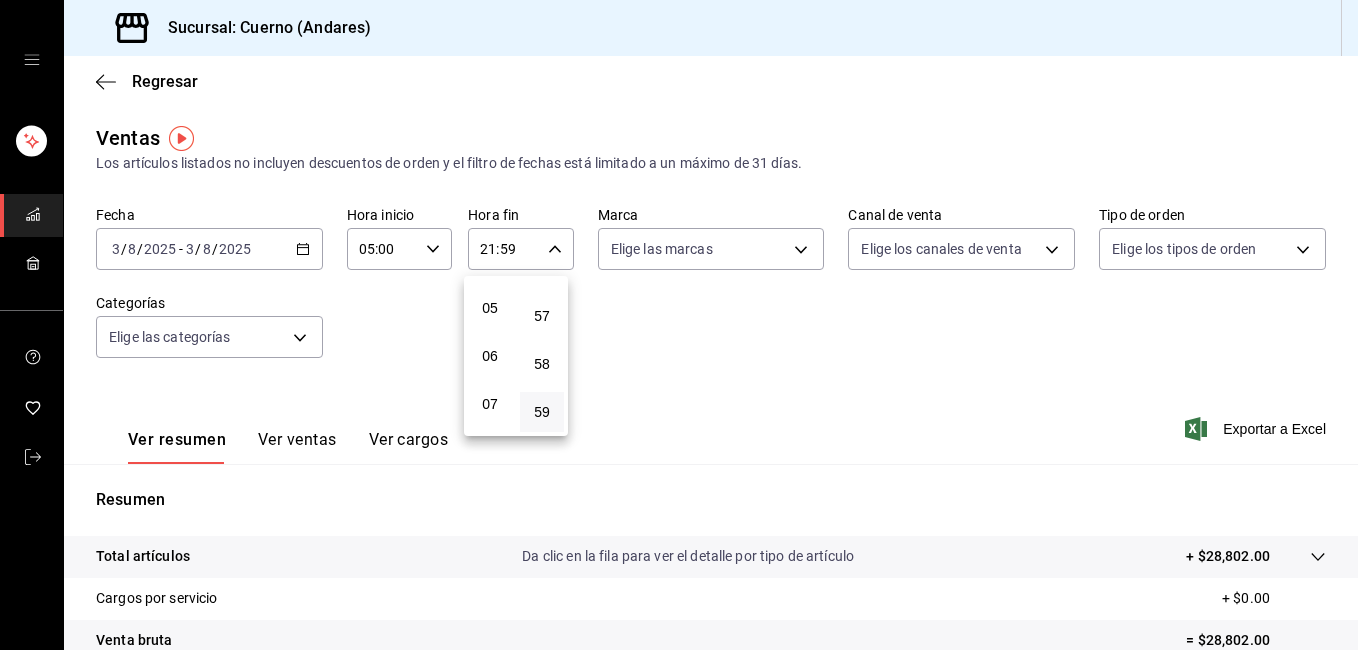 click on "05" at bounding box center (490, 308) 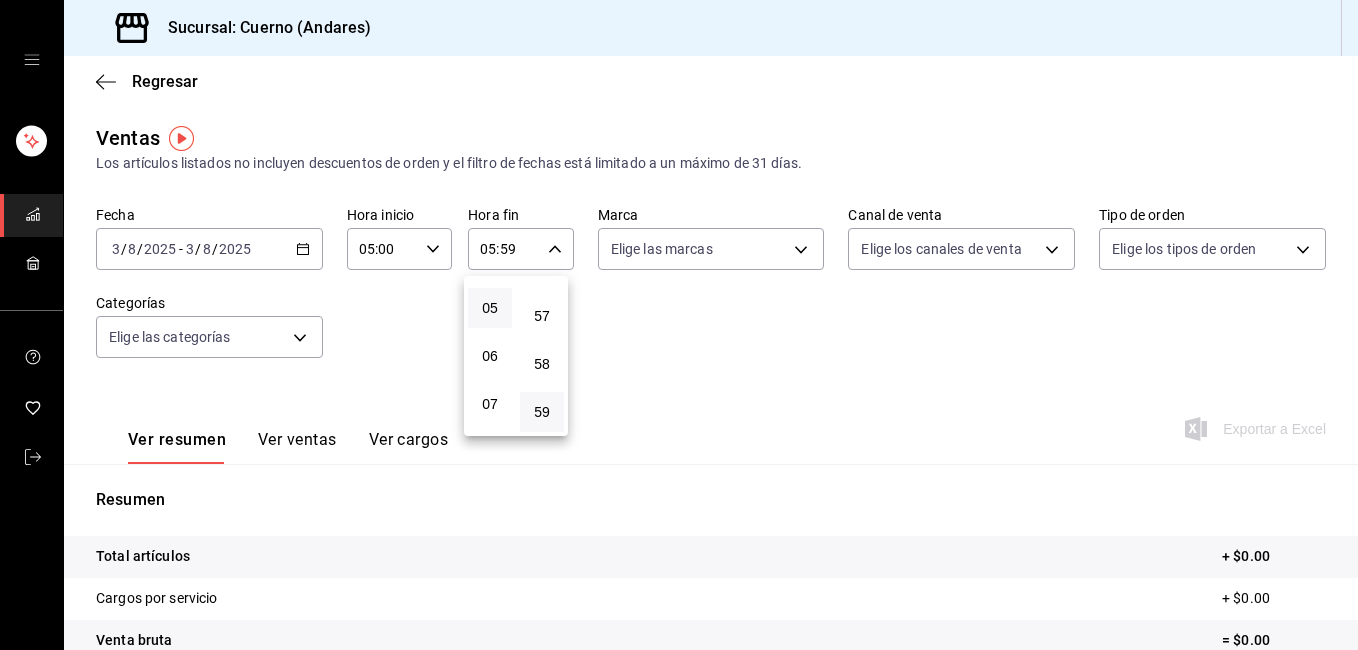 click at bounding box center (679, 325) 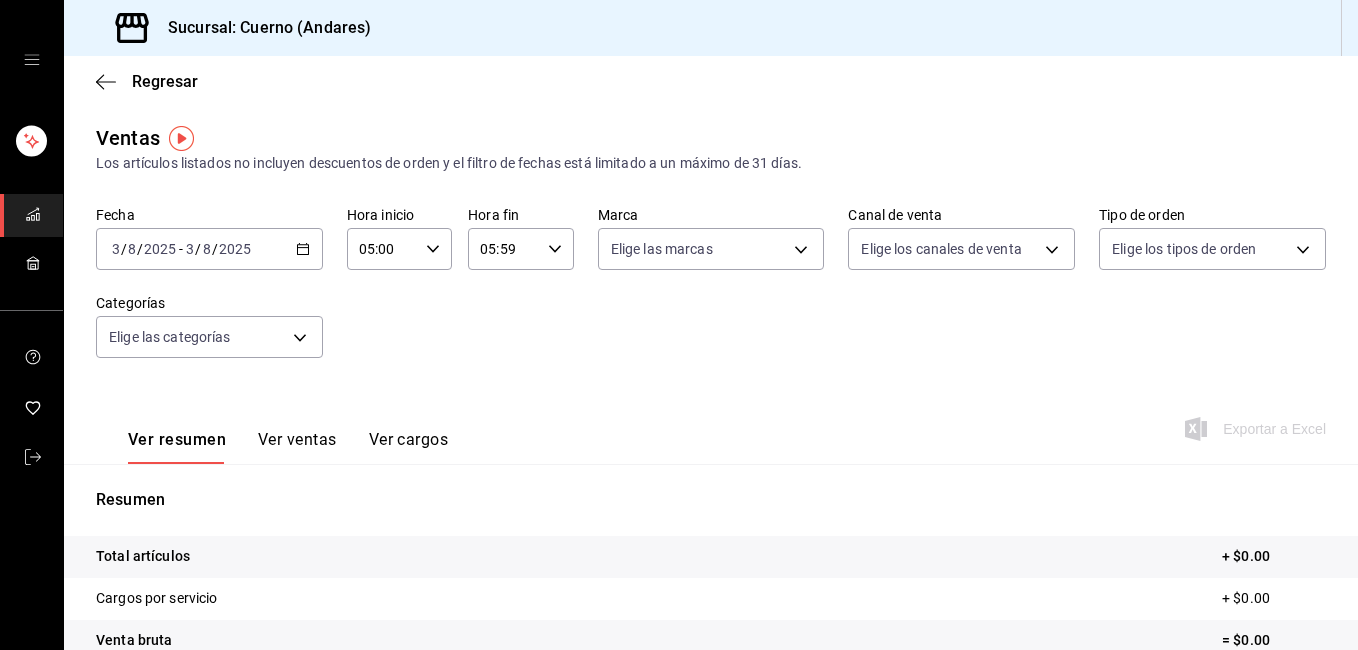click 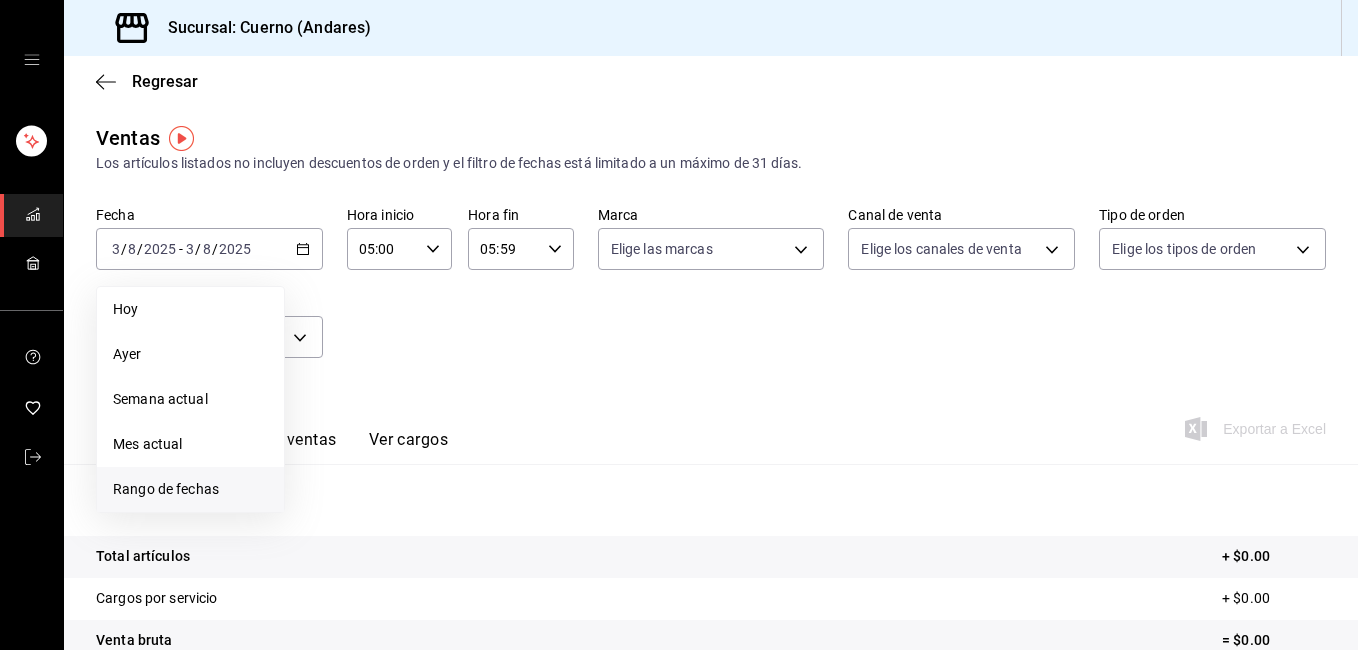 click on "Rango de fechas" at bounding box center [190, 489] 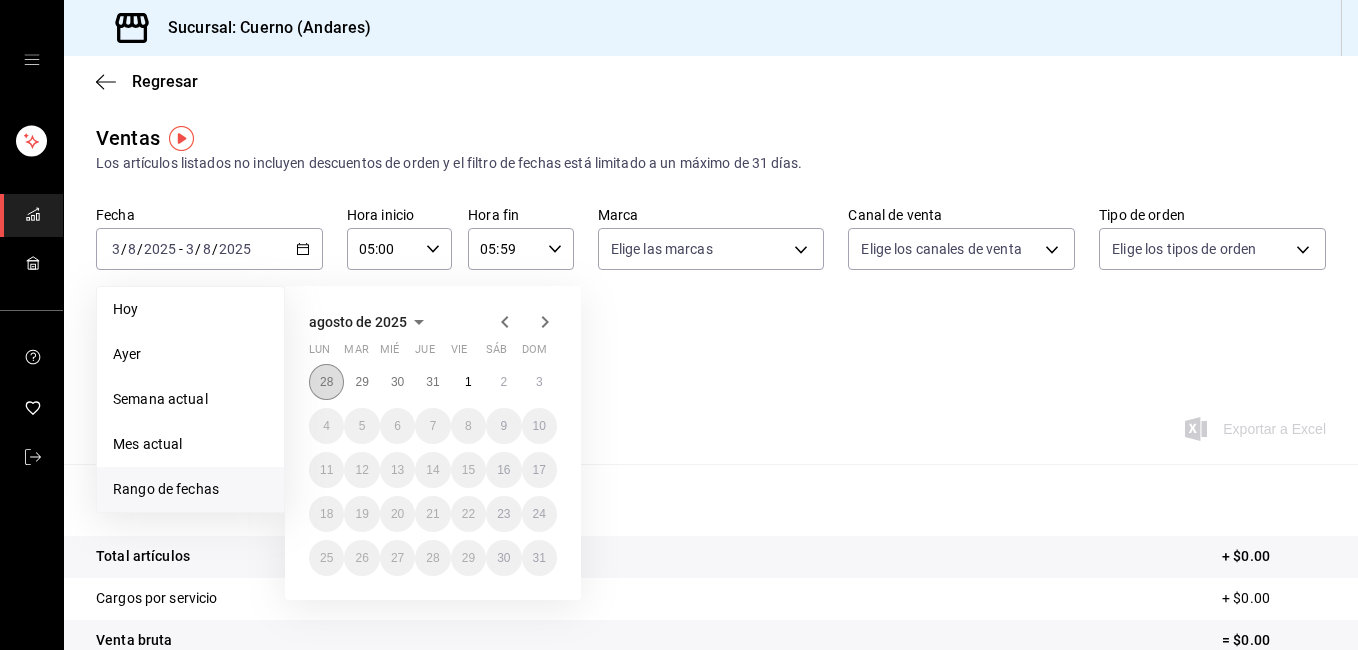 click on "28" at bounding box center (326, 382) 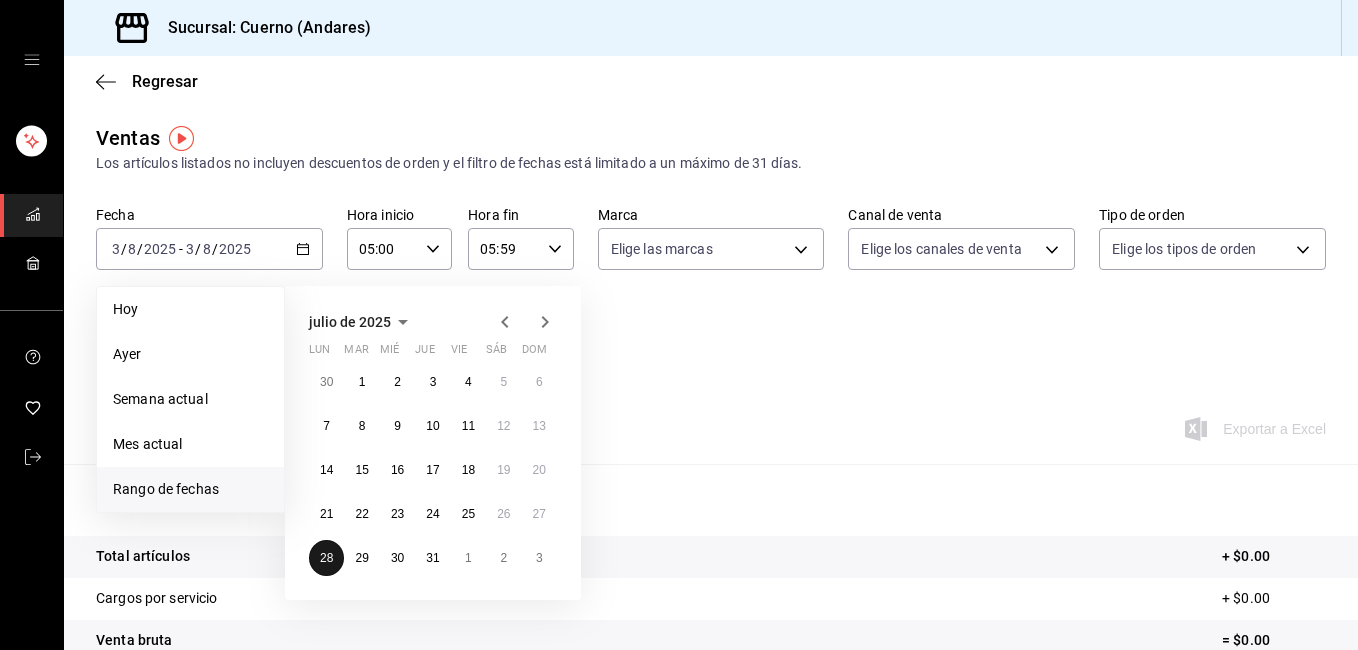 type 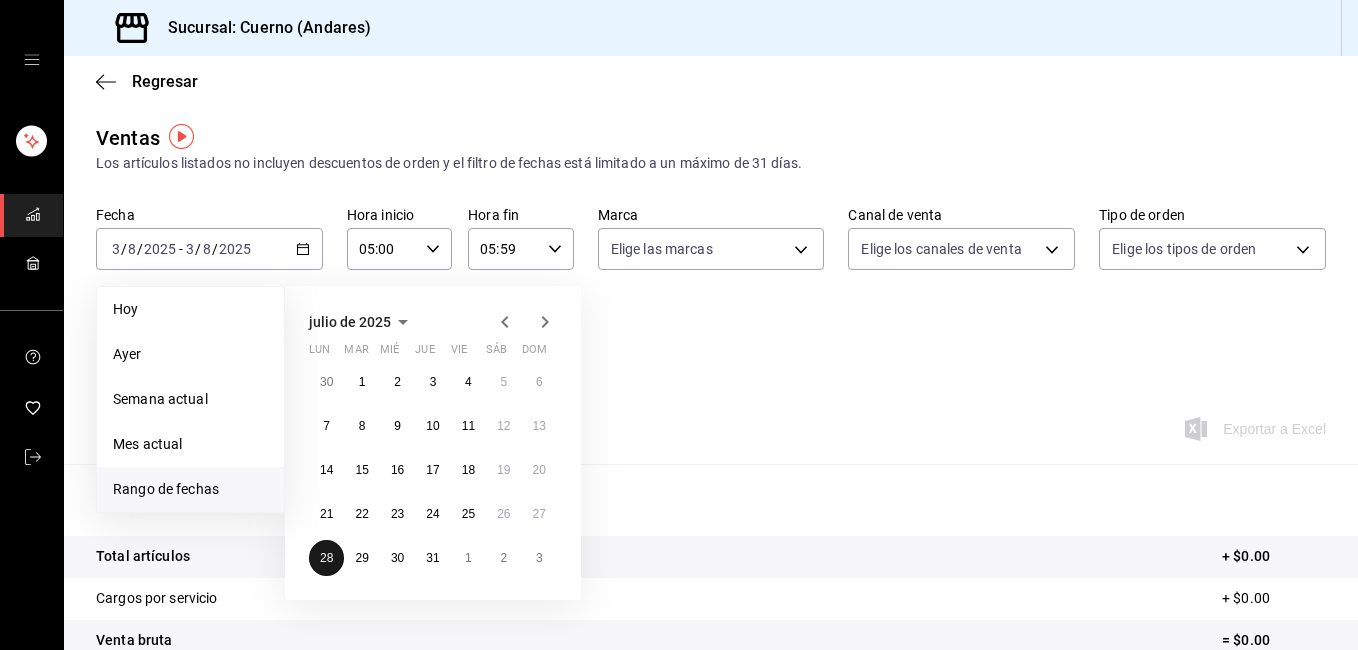 scroll, scrollTop: 40, scrollLeft: 0, axis: vertical 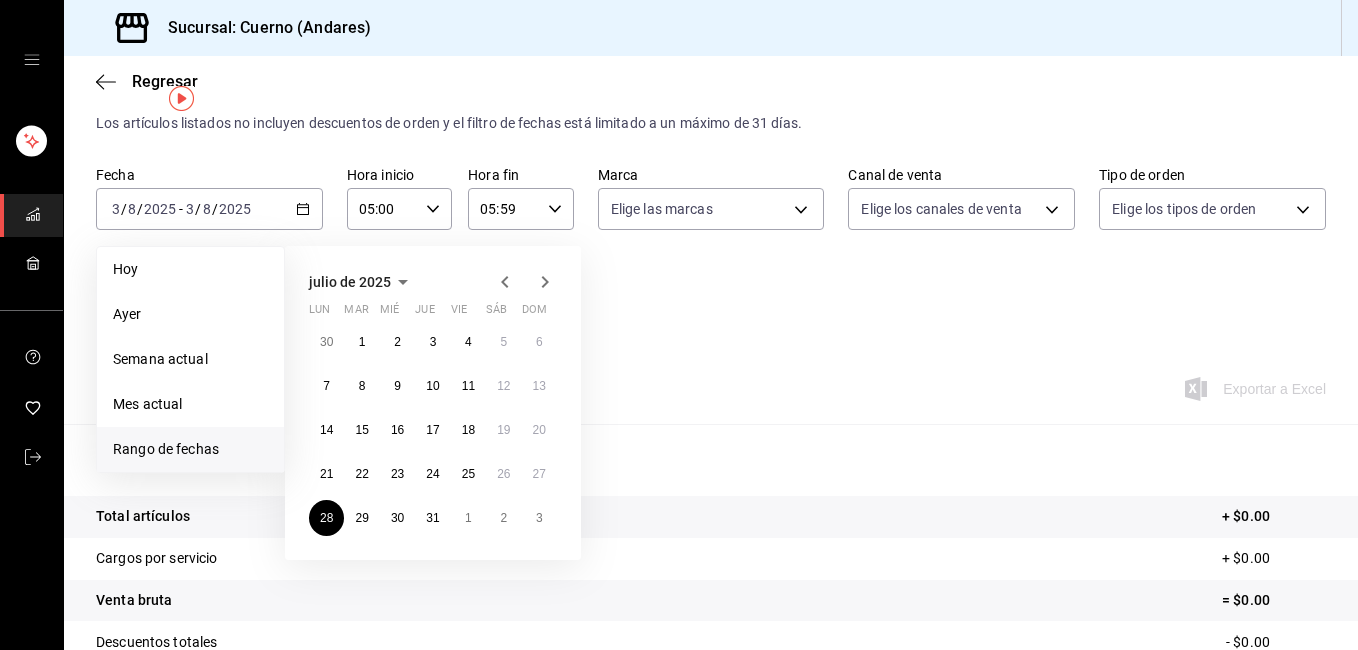 drag, startPoint x: 544, startPoint y: 276, endPoint x: 543, endPoint y: 295, distance: 19.026299 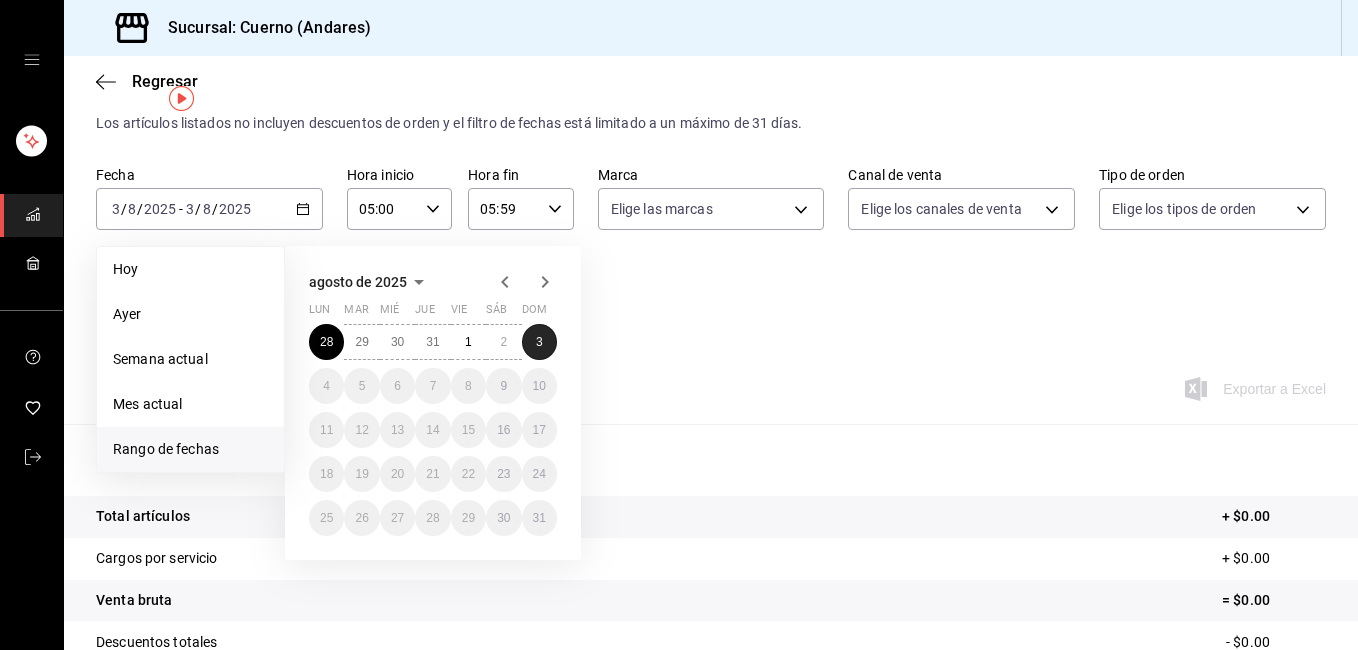 drag, startPoint x: 537, startPoint y: 339, endPoint x: 551, endPoint y: 337, distance: 14.142136 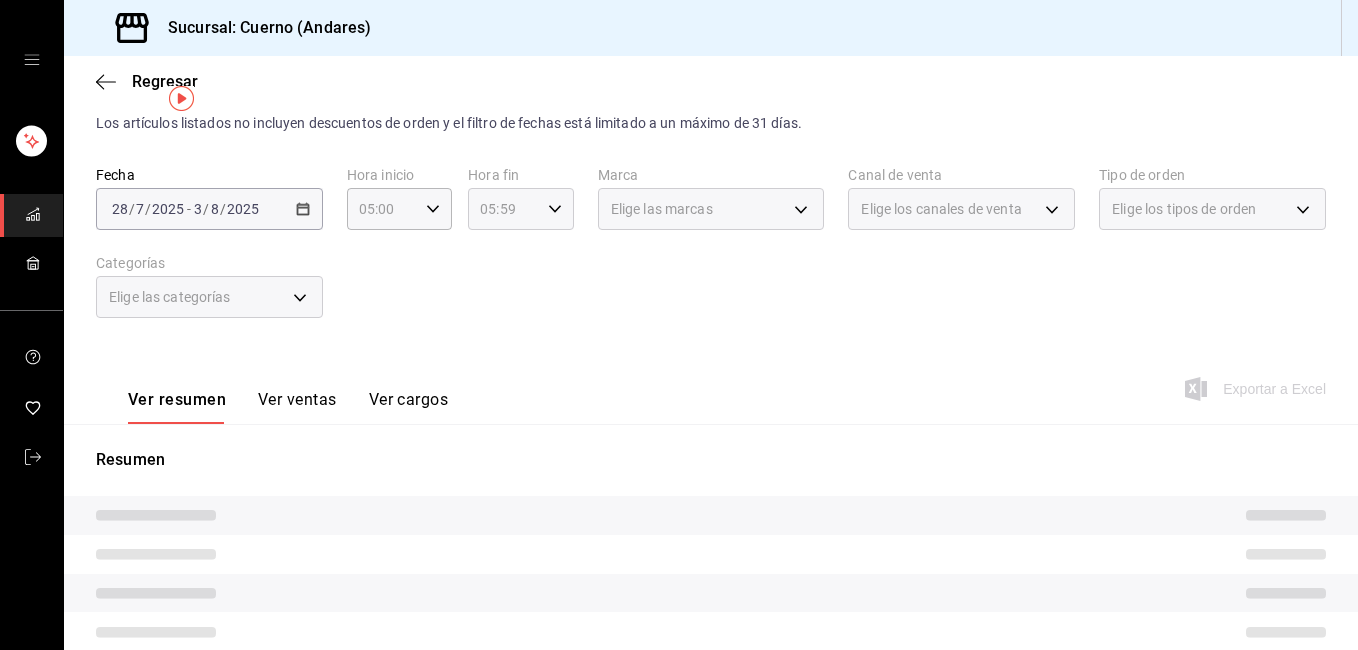 click on "05:59 Hora fin" at bounding box center [520, 209] 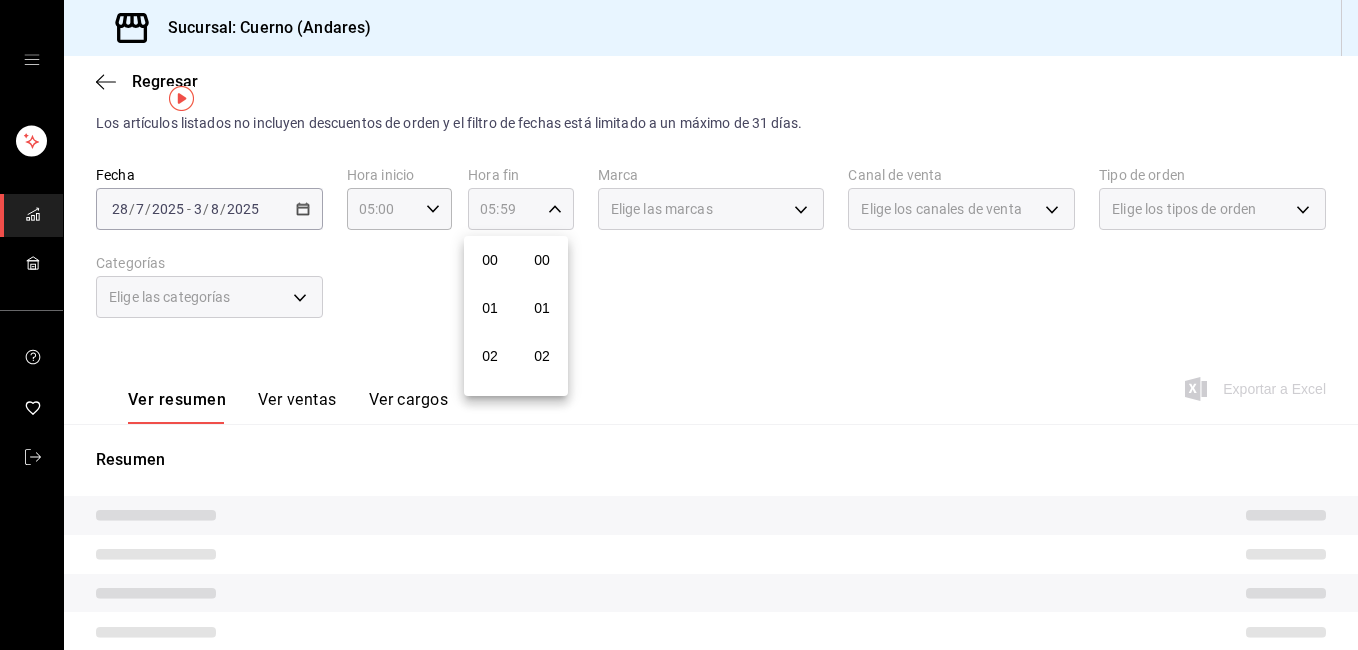 scroll, scrollTop: 240, scrollLeft: 0, axis: vertical 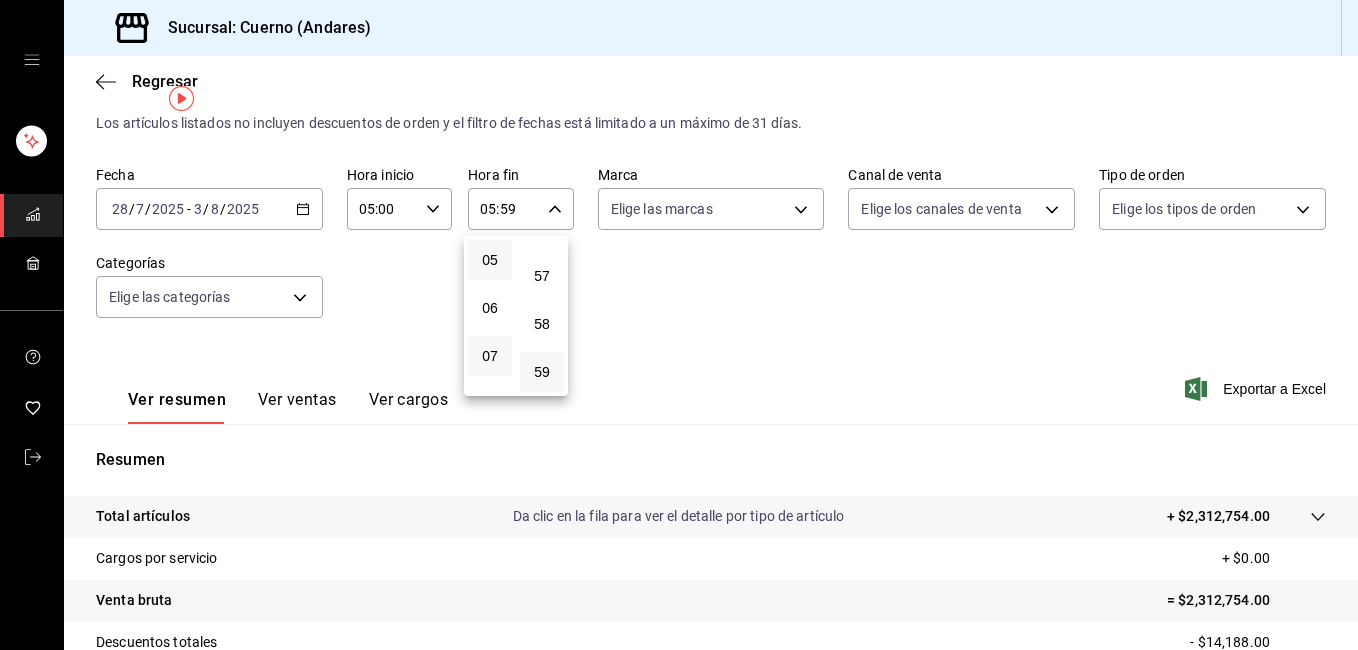 click on "07" at bounding box center [490, 356] 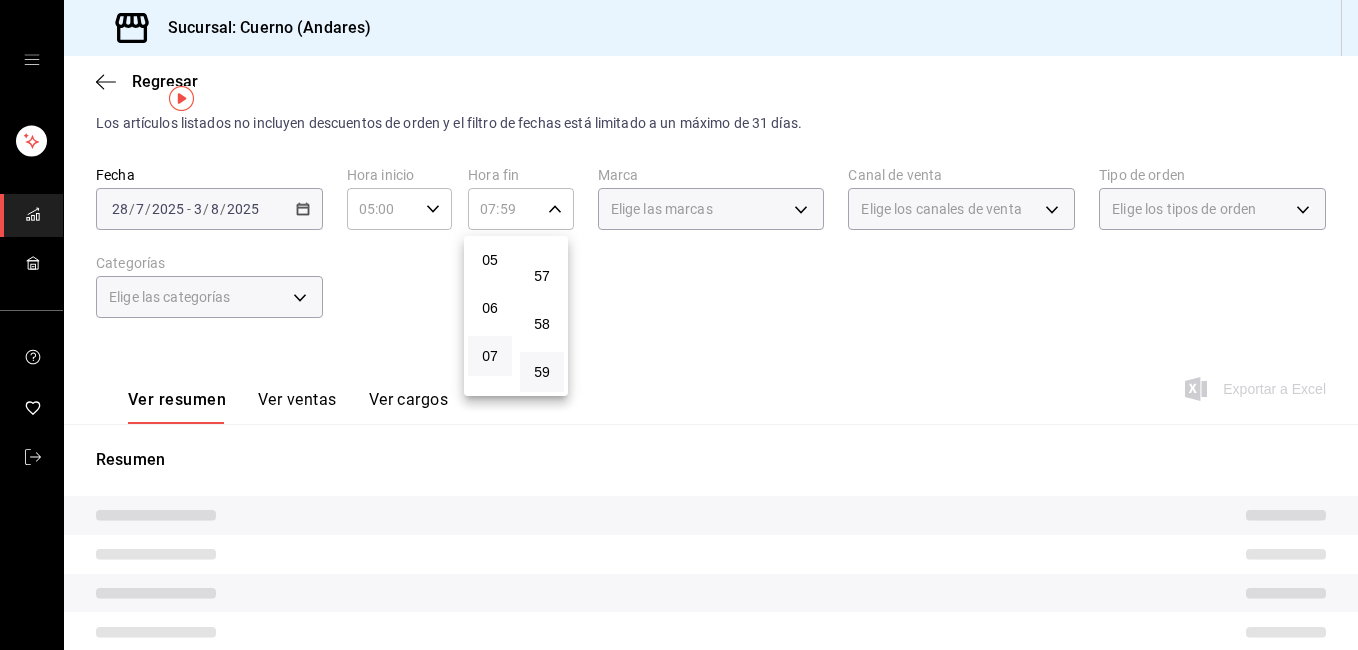 type 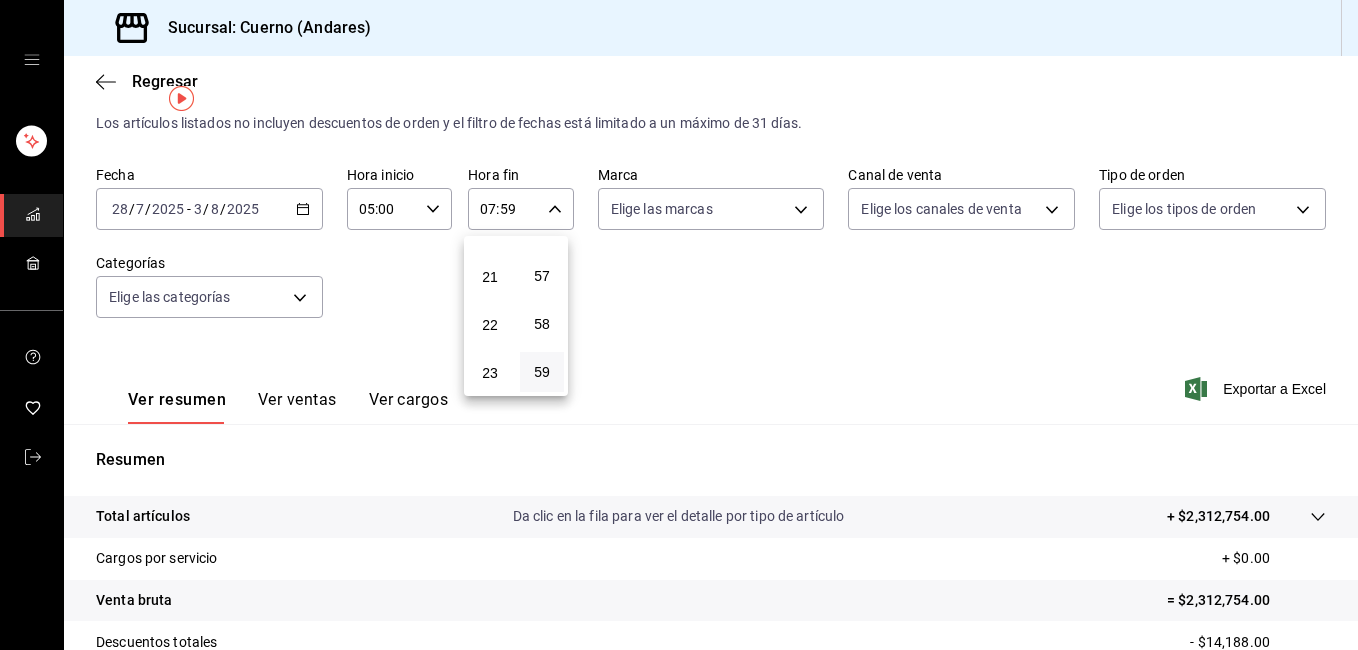 scroll, scrollTop: 992, scrollLeft: 0, axis: vertical 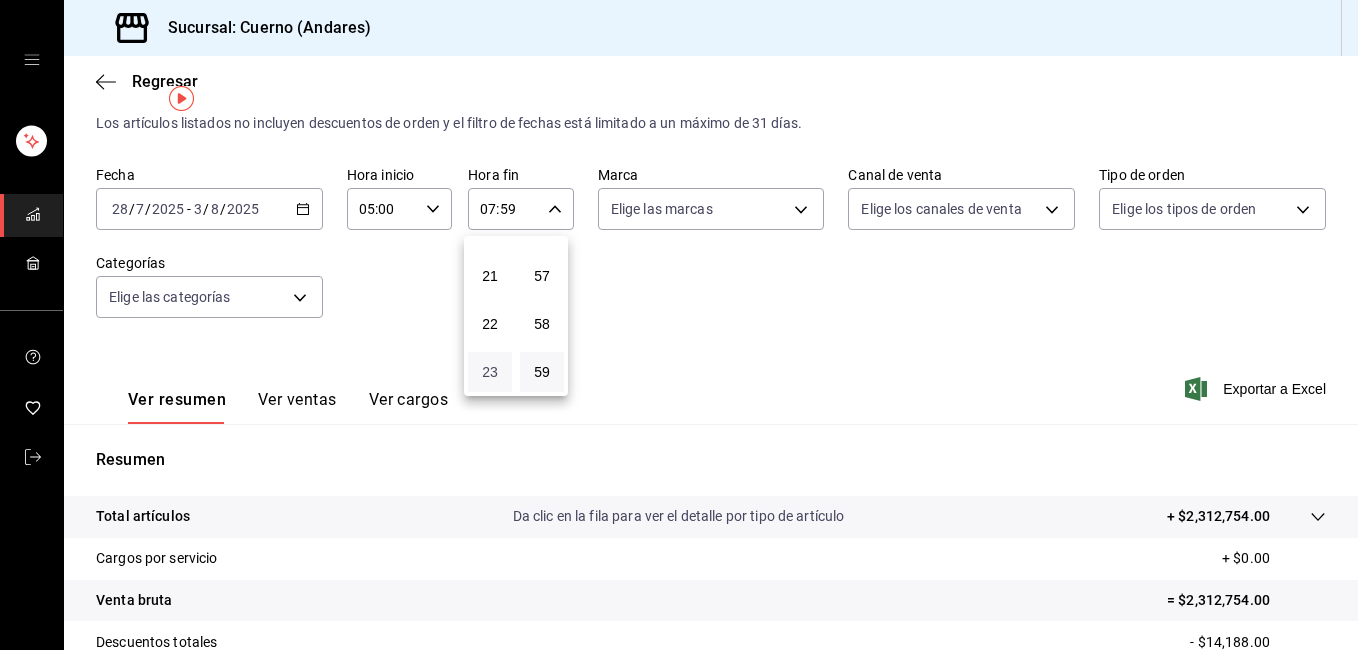 click on "23" at bounding box center (490, 372) 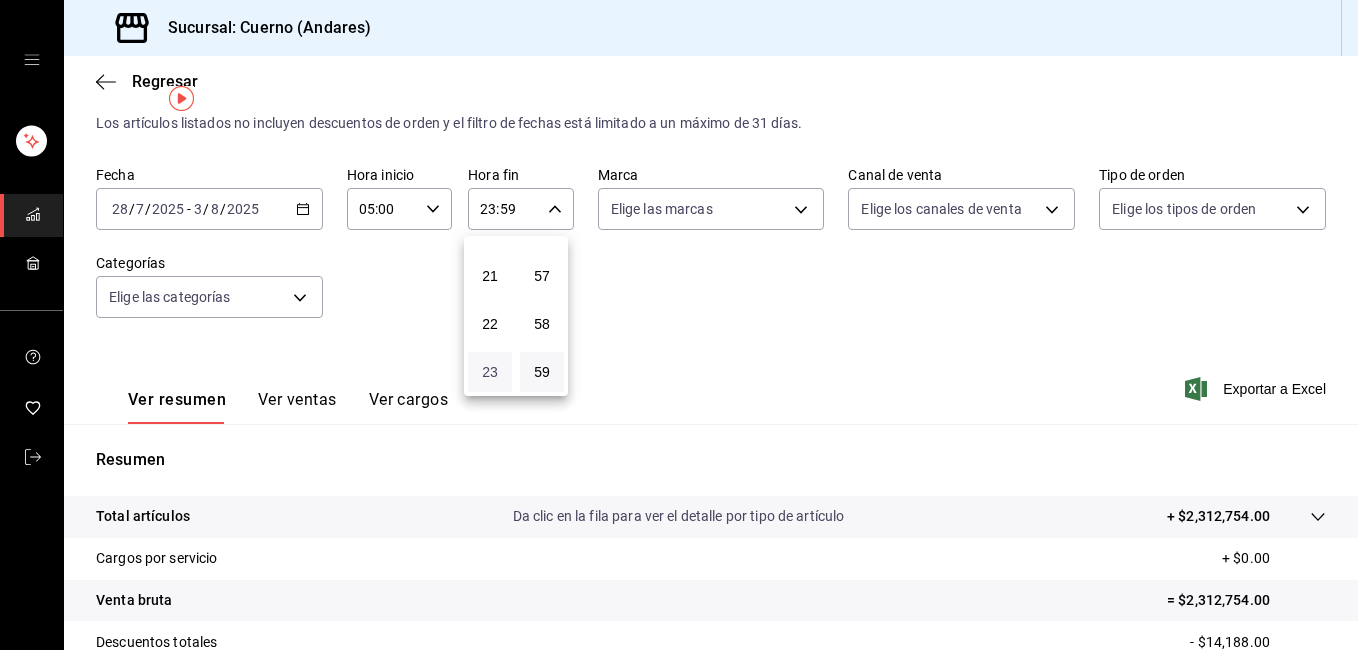 click on "23" at bounding box center [490, 372] 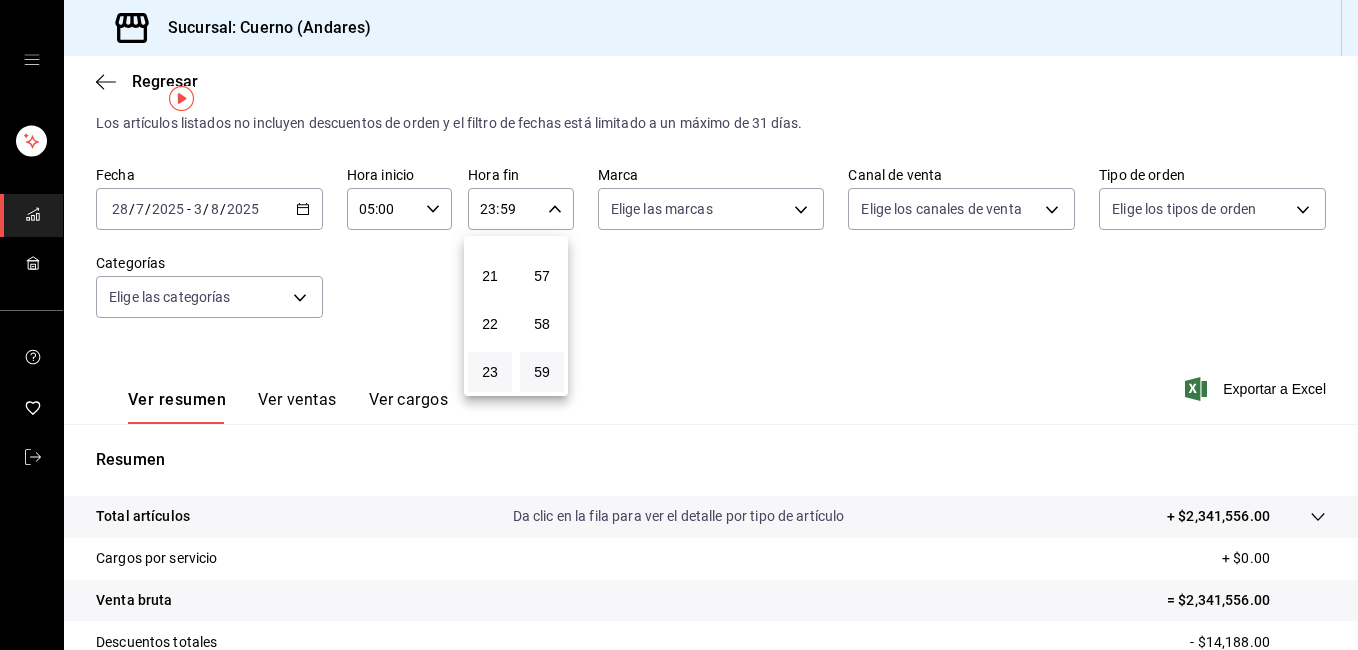 click at bounding box center [679, 325] 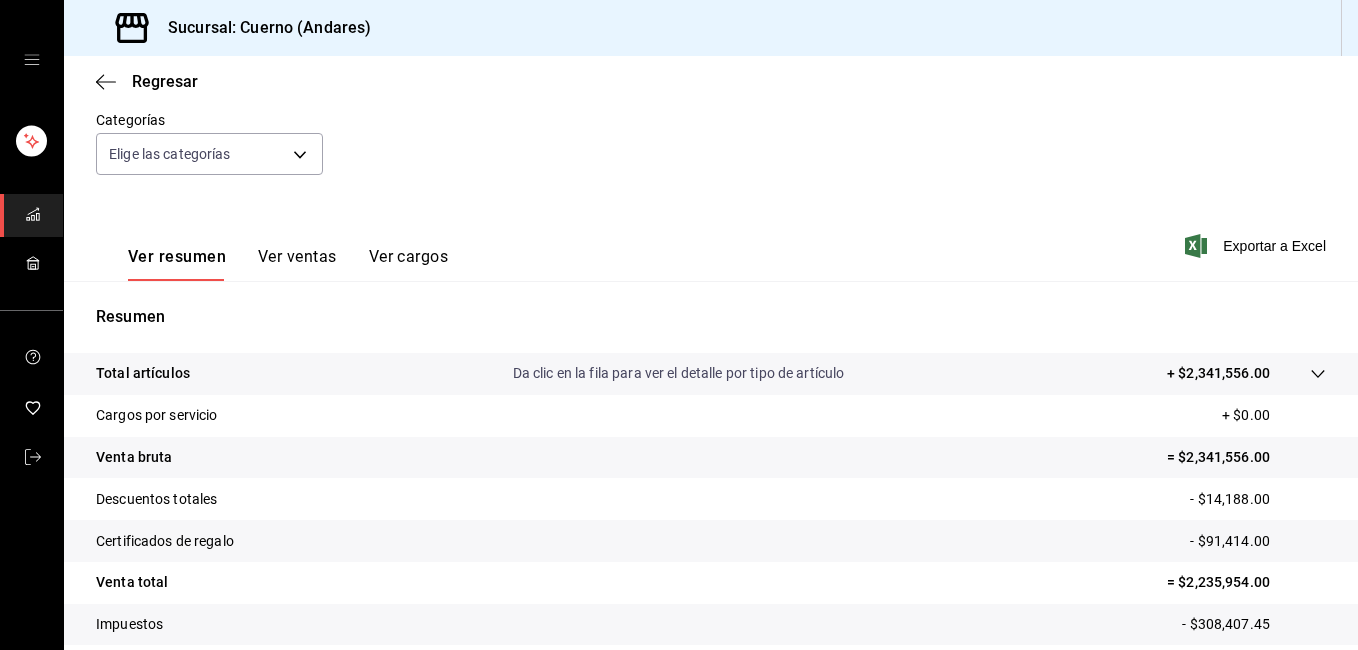 scroll, scrollTop: 308, scrollLeft: 0, axis: vertical 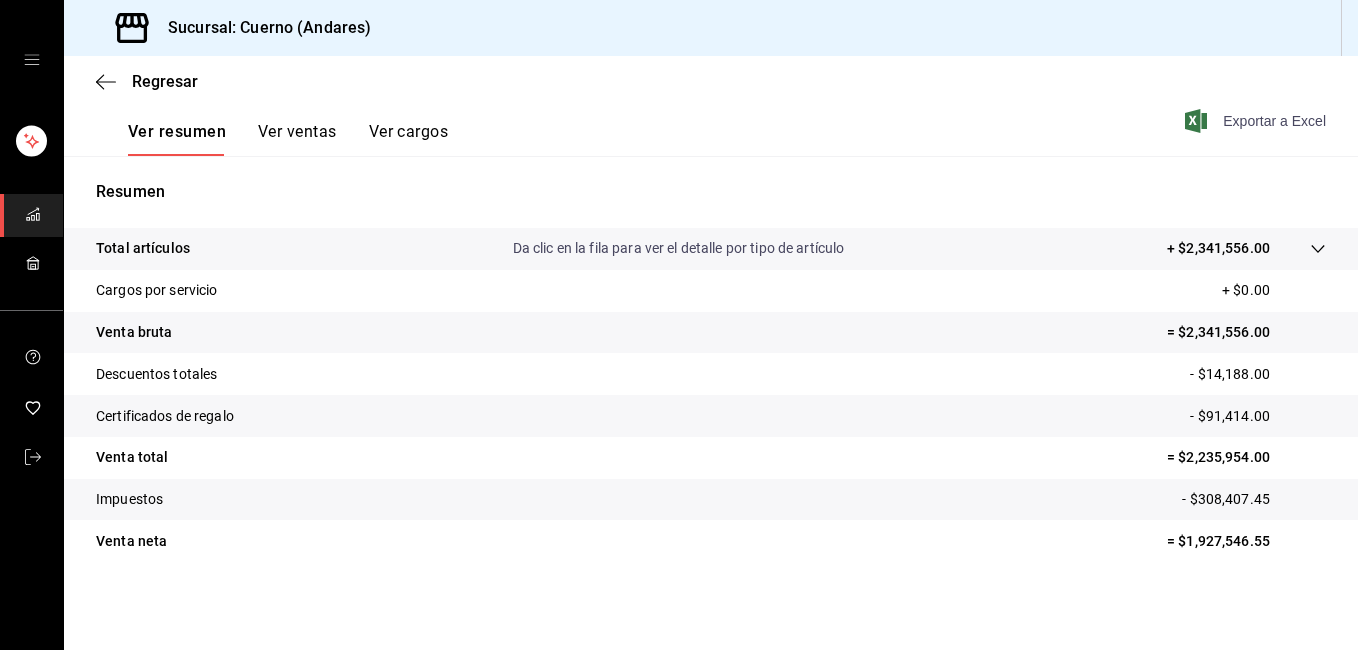 click on "Exportar a Excel" at bounding box center (1257, 121) 